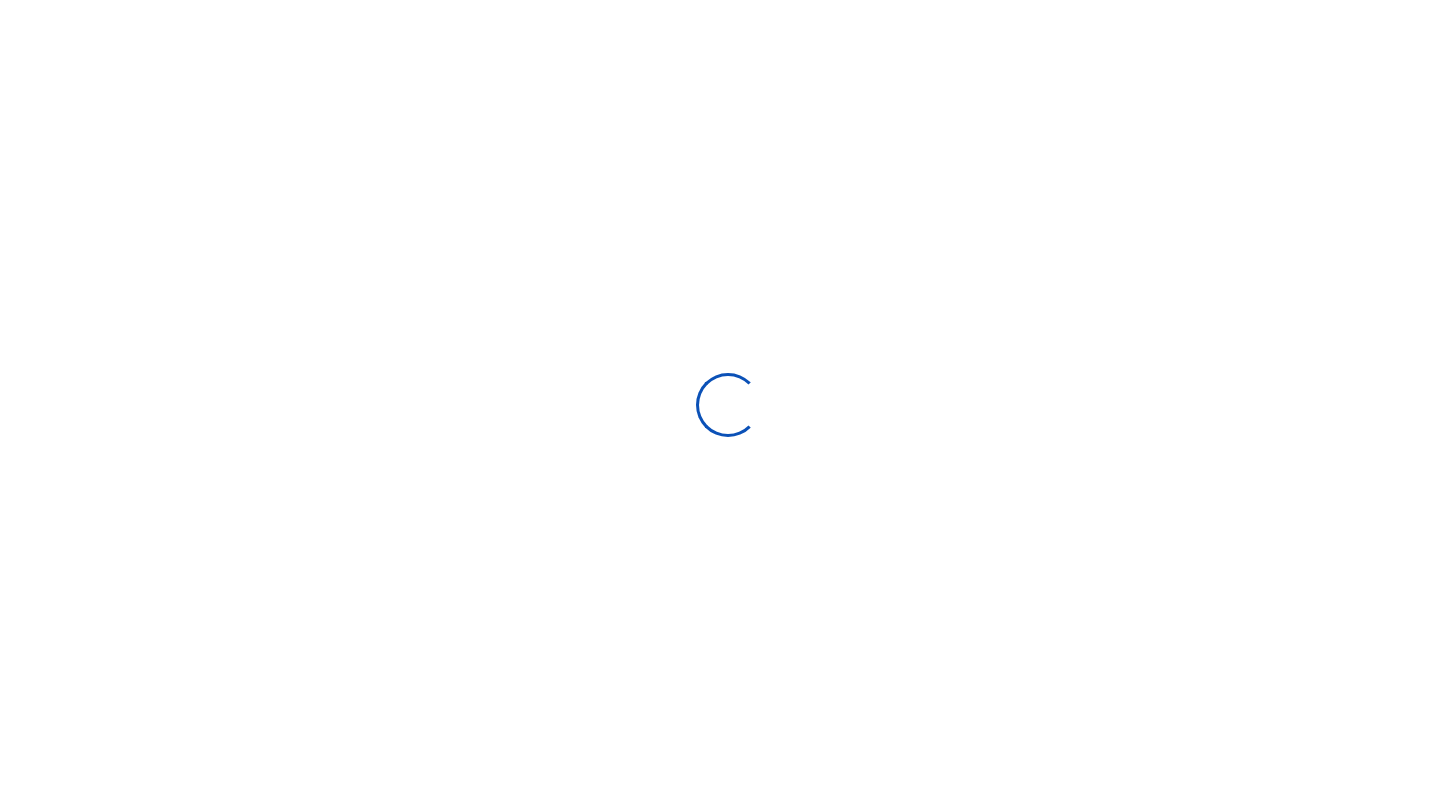 scroll, scrollTop: 0, scrollLeft: 0, axis: both 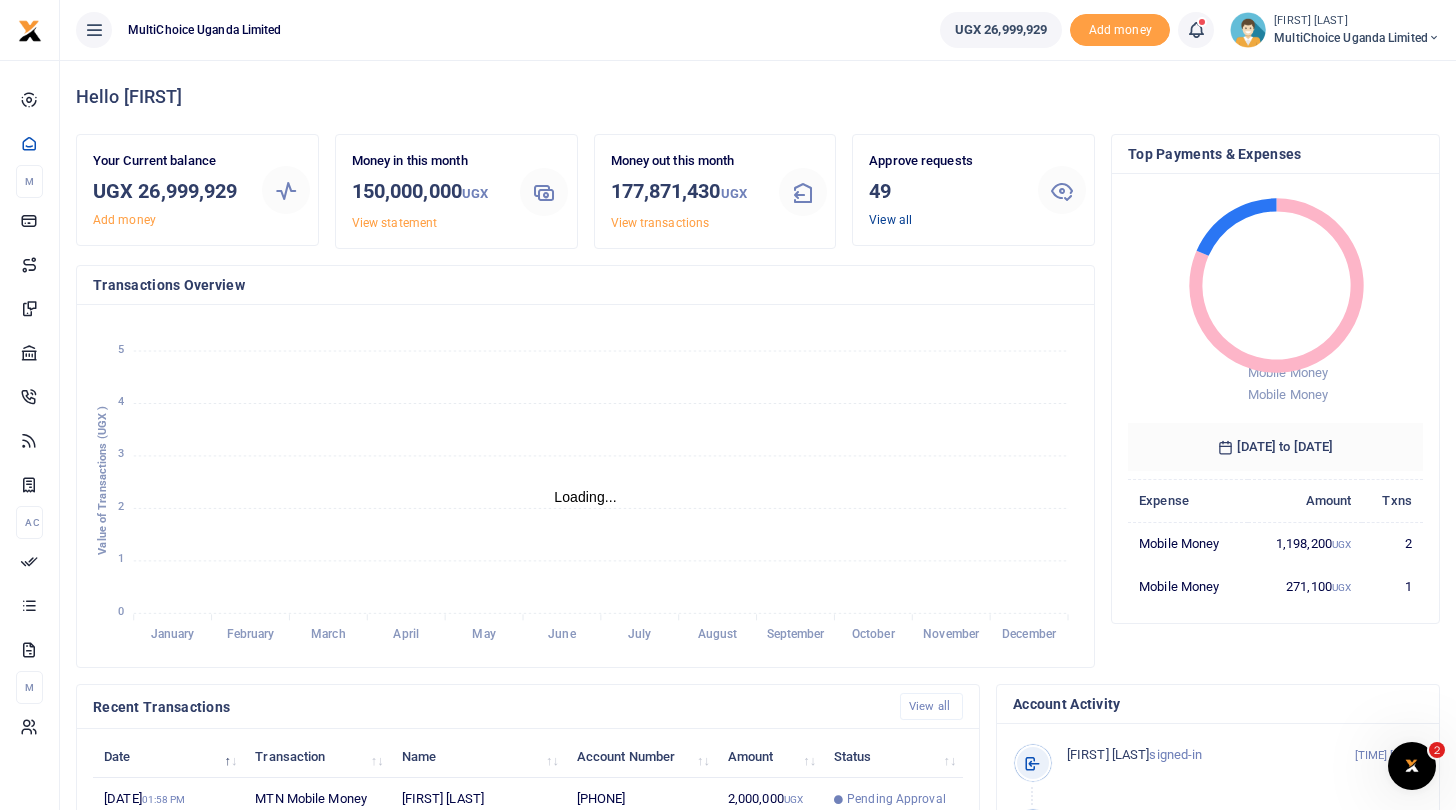 click on "View all" at bounding box center [890, 220] 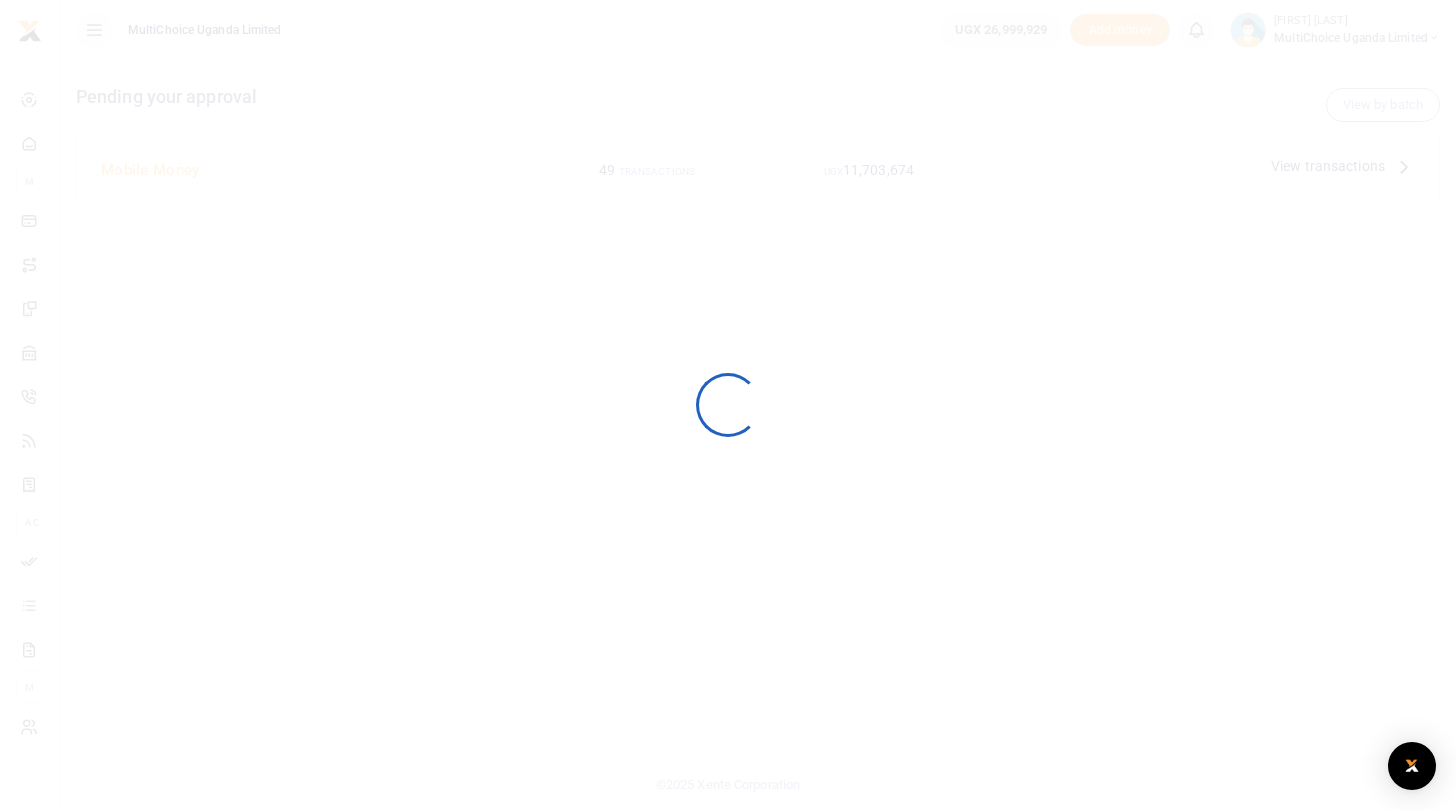 scroll, scrollTop: 0, scrollLeft: 0, axis: both 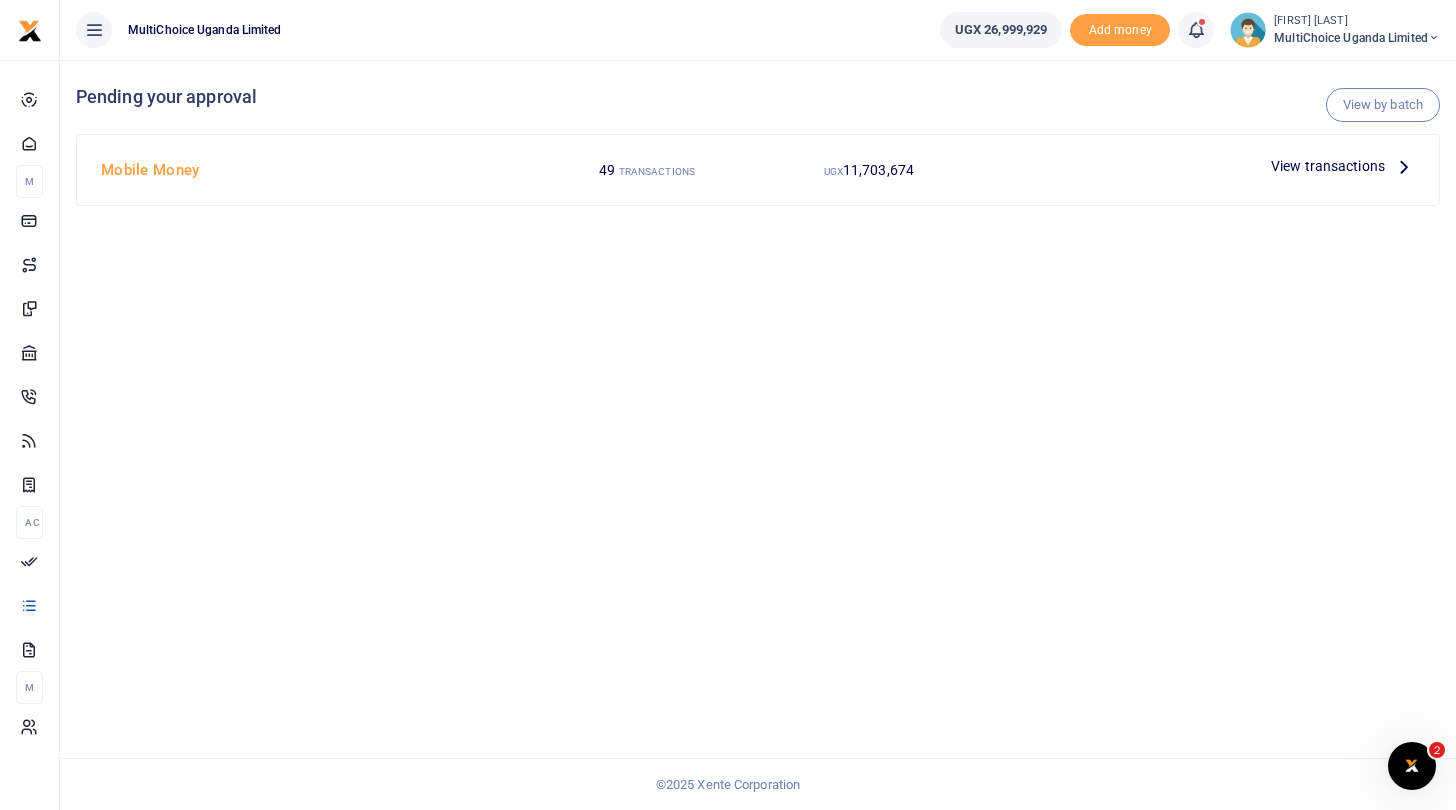 click on "View transactions" at bounding box center (1328, 166) 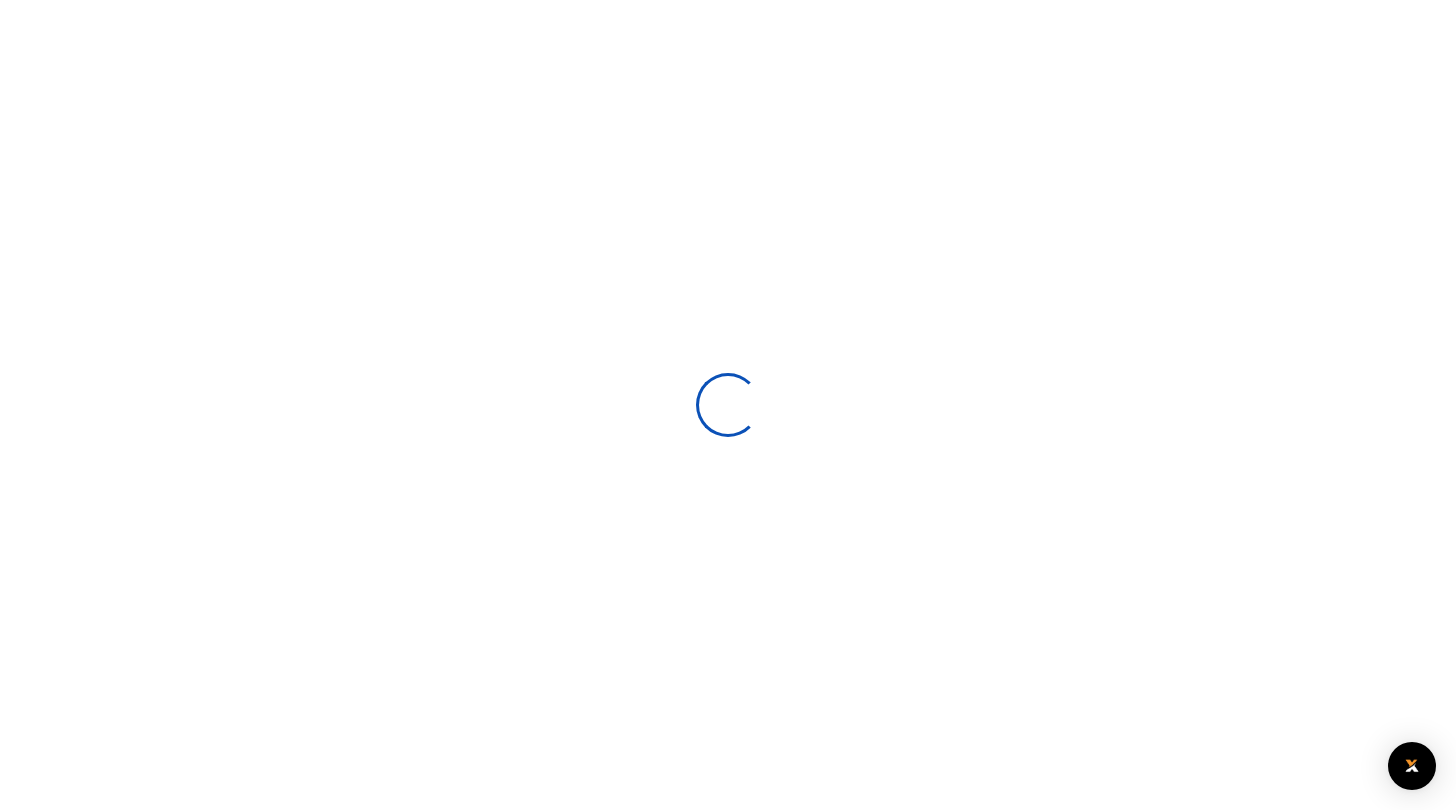 scroll, scrollTop: 0, scrollLeft: 0, axis: both 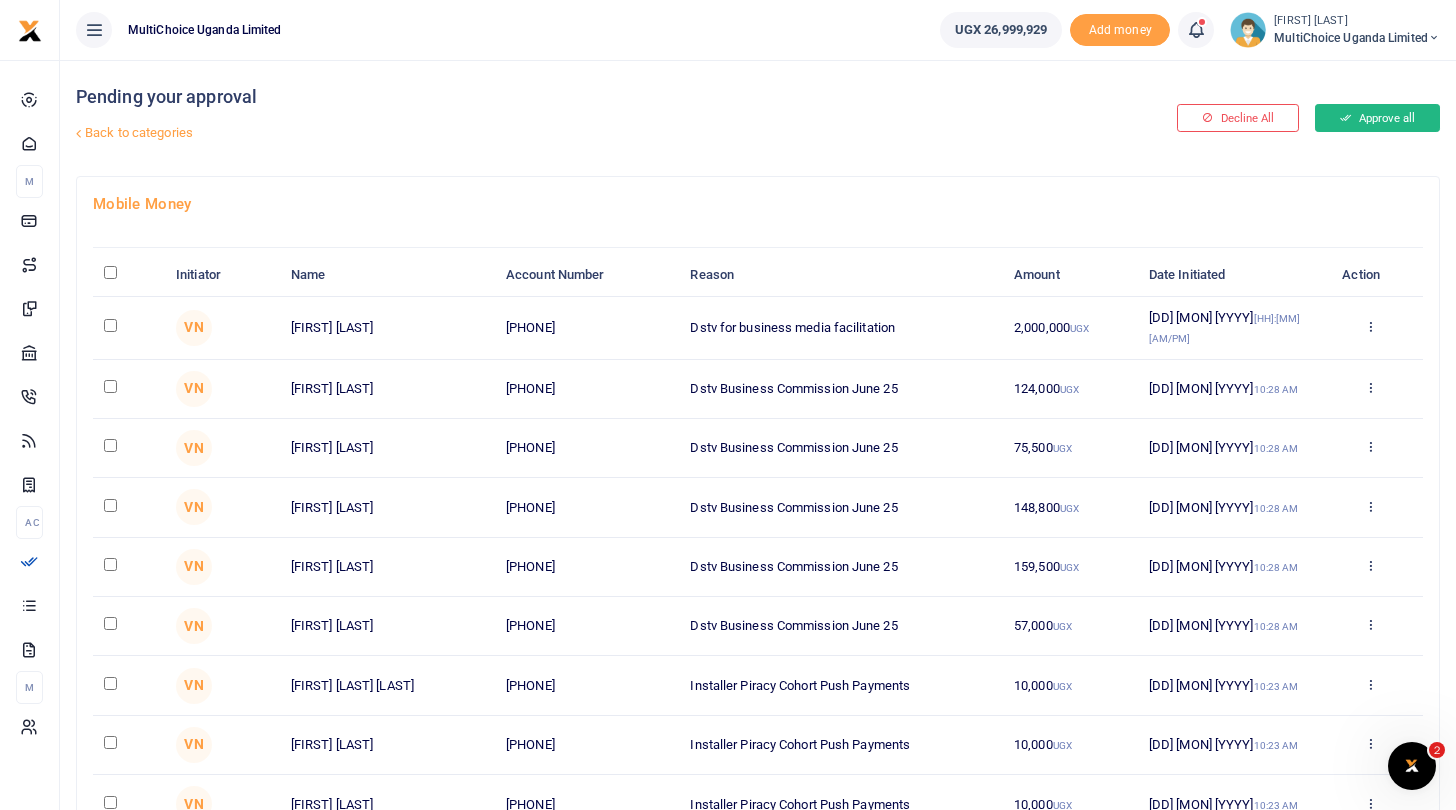 click at bounding box center (1345, 118) 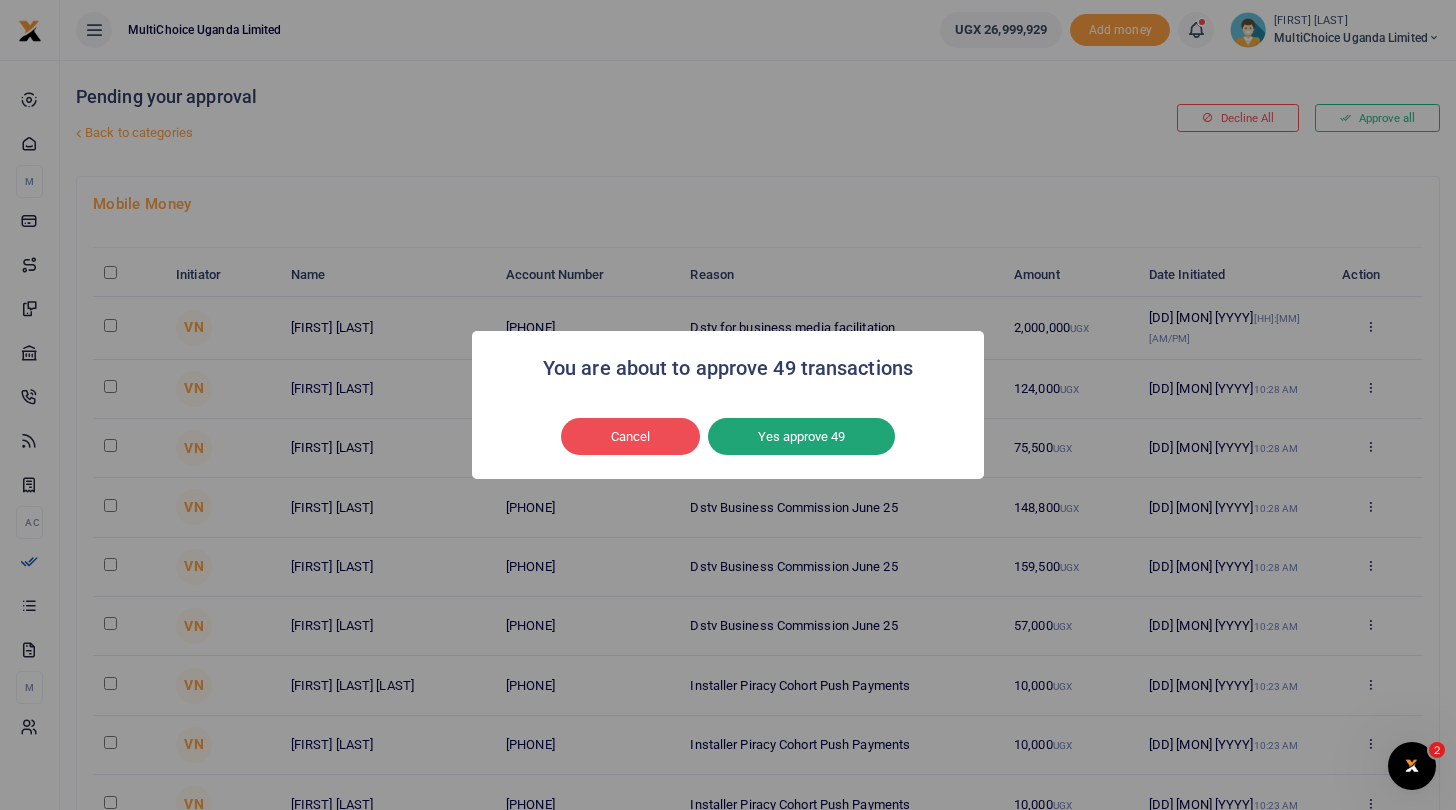 click on "Yes approve 49" at bounding box center [801, 437] 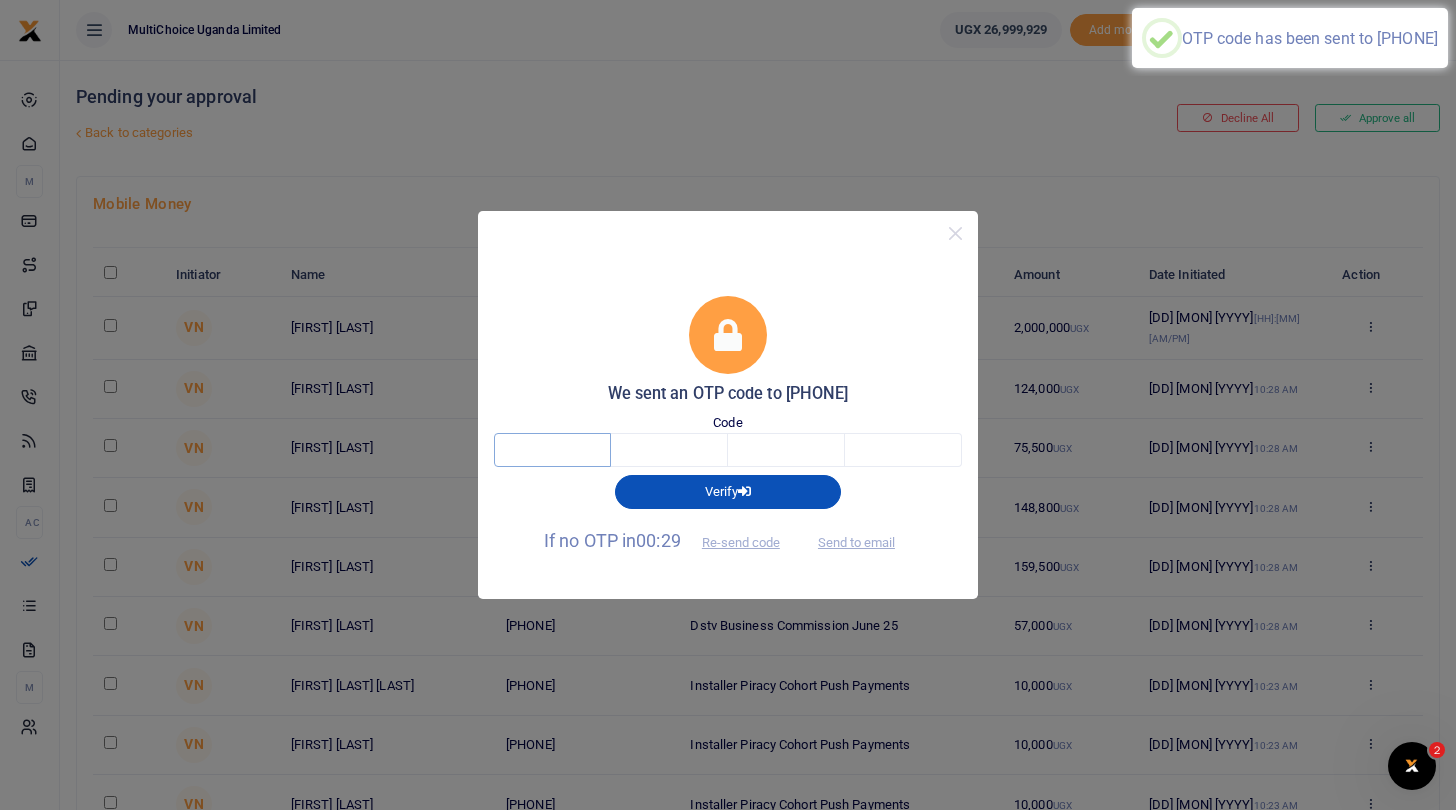 click at bounding box center [552, 450] 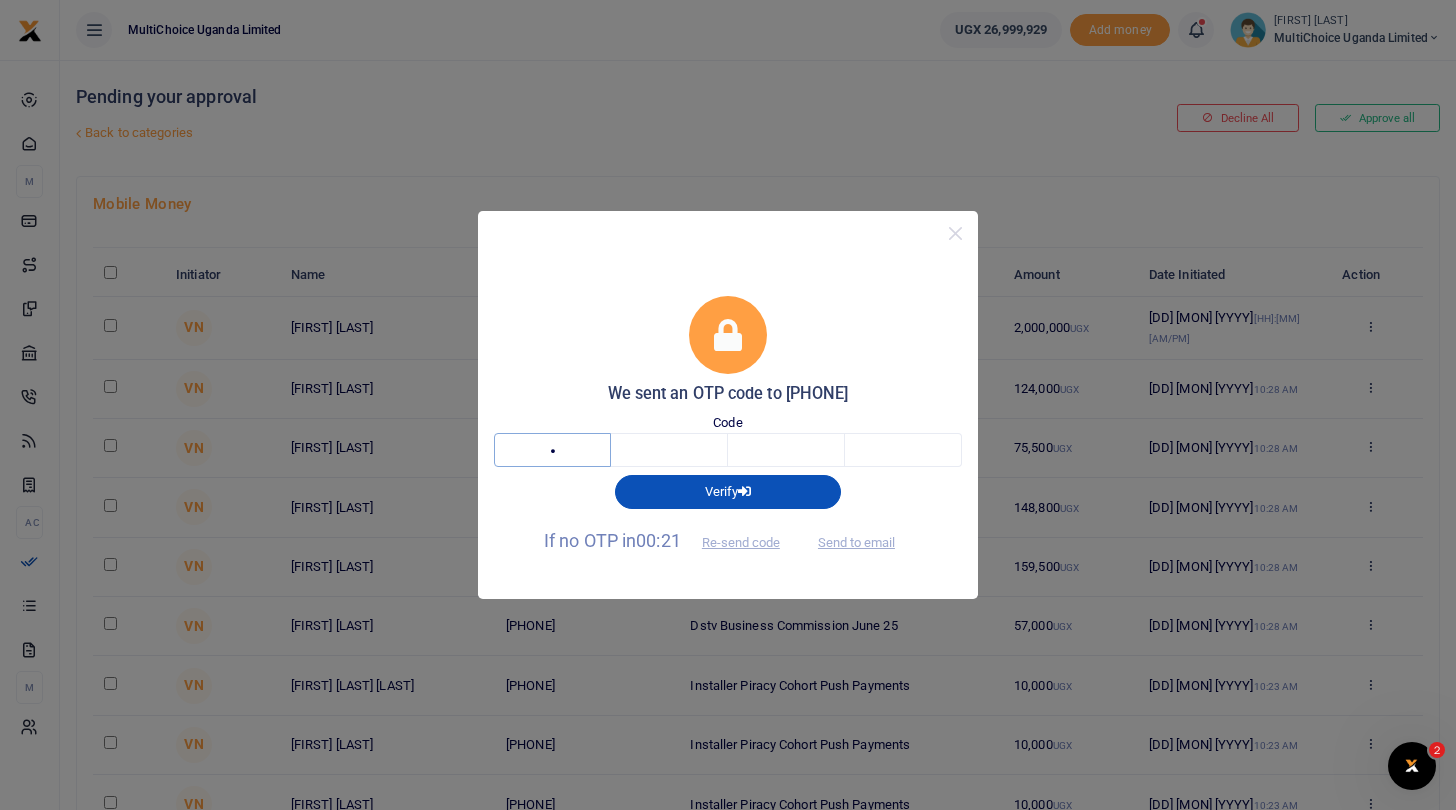type on "1" 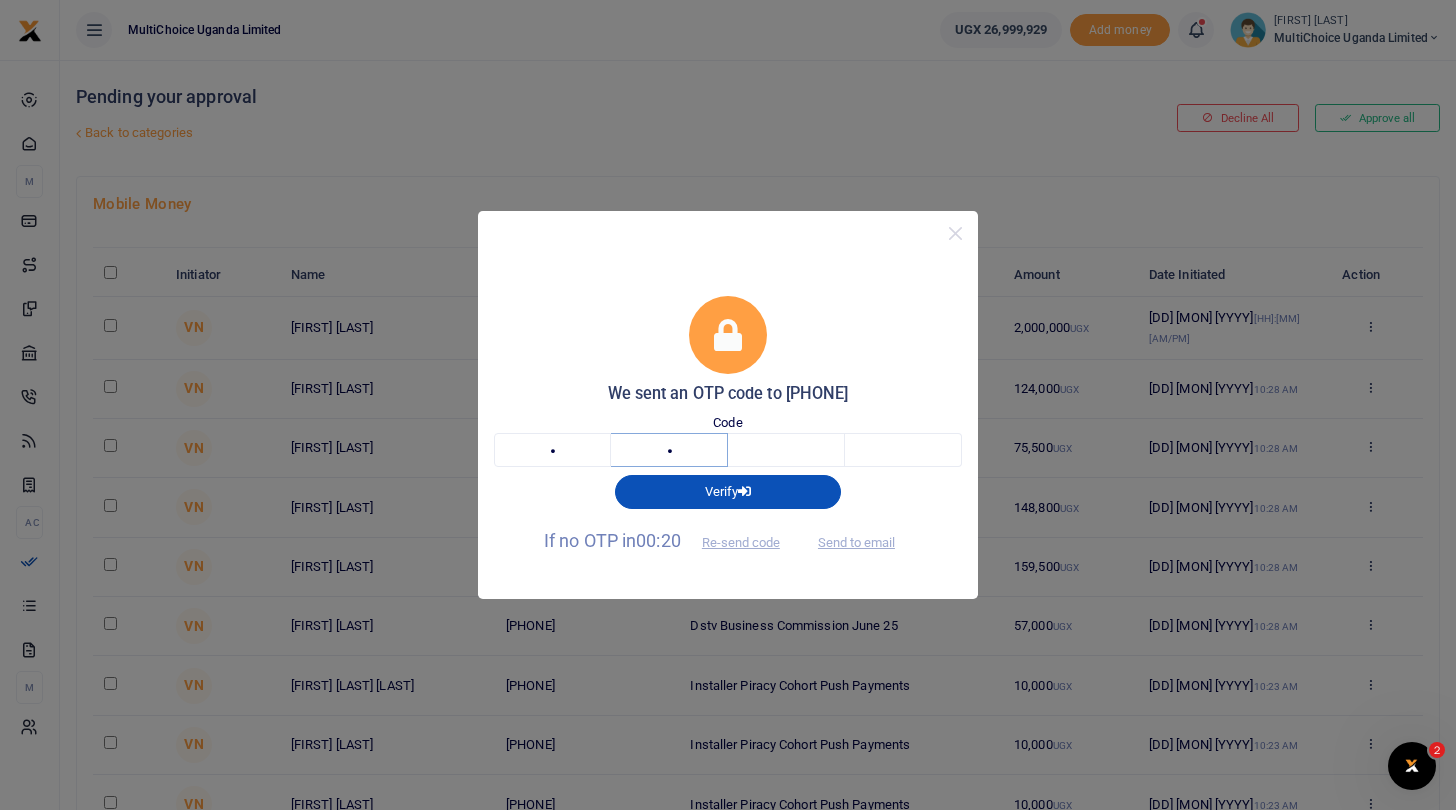 type on "9" 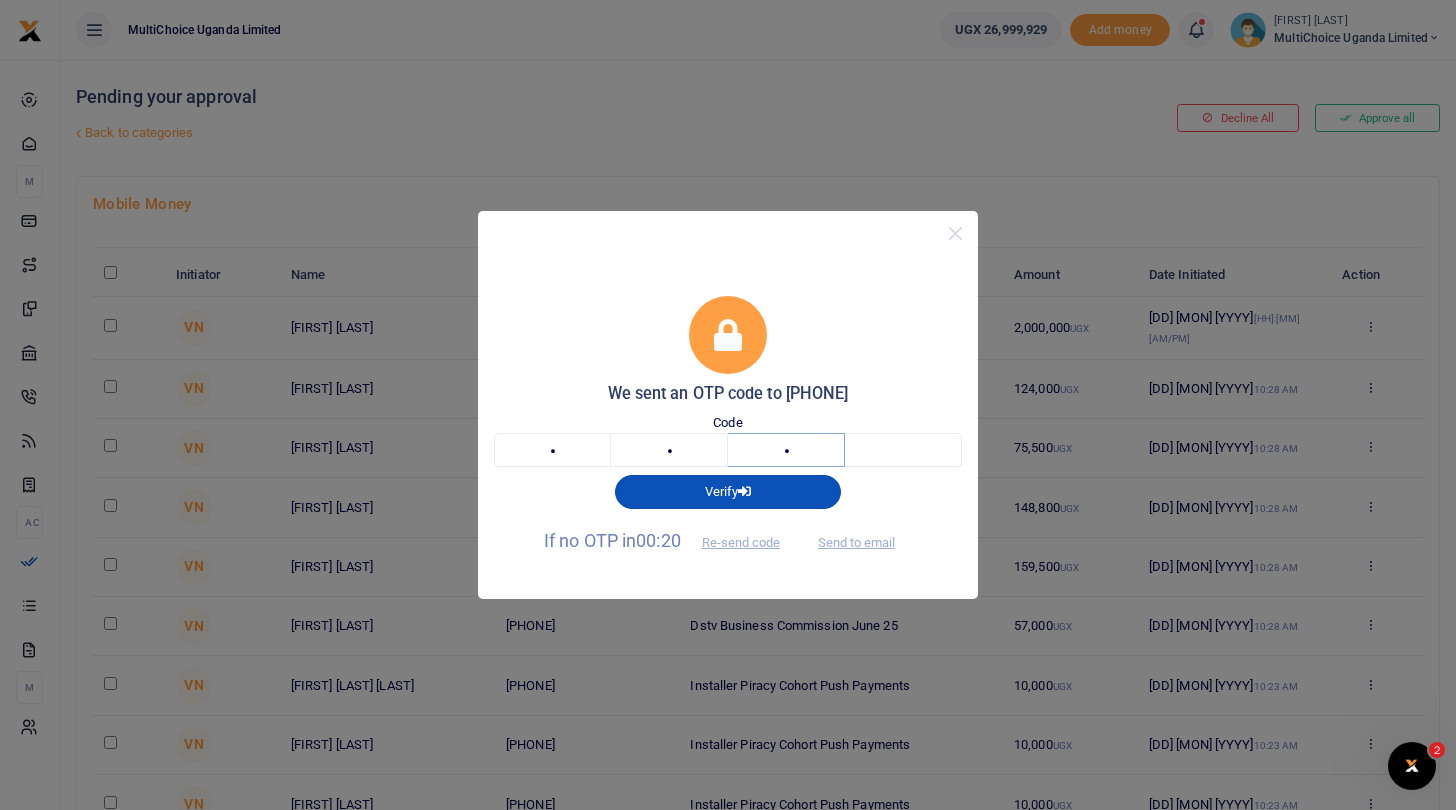 type on "7" 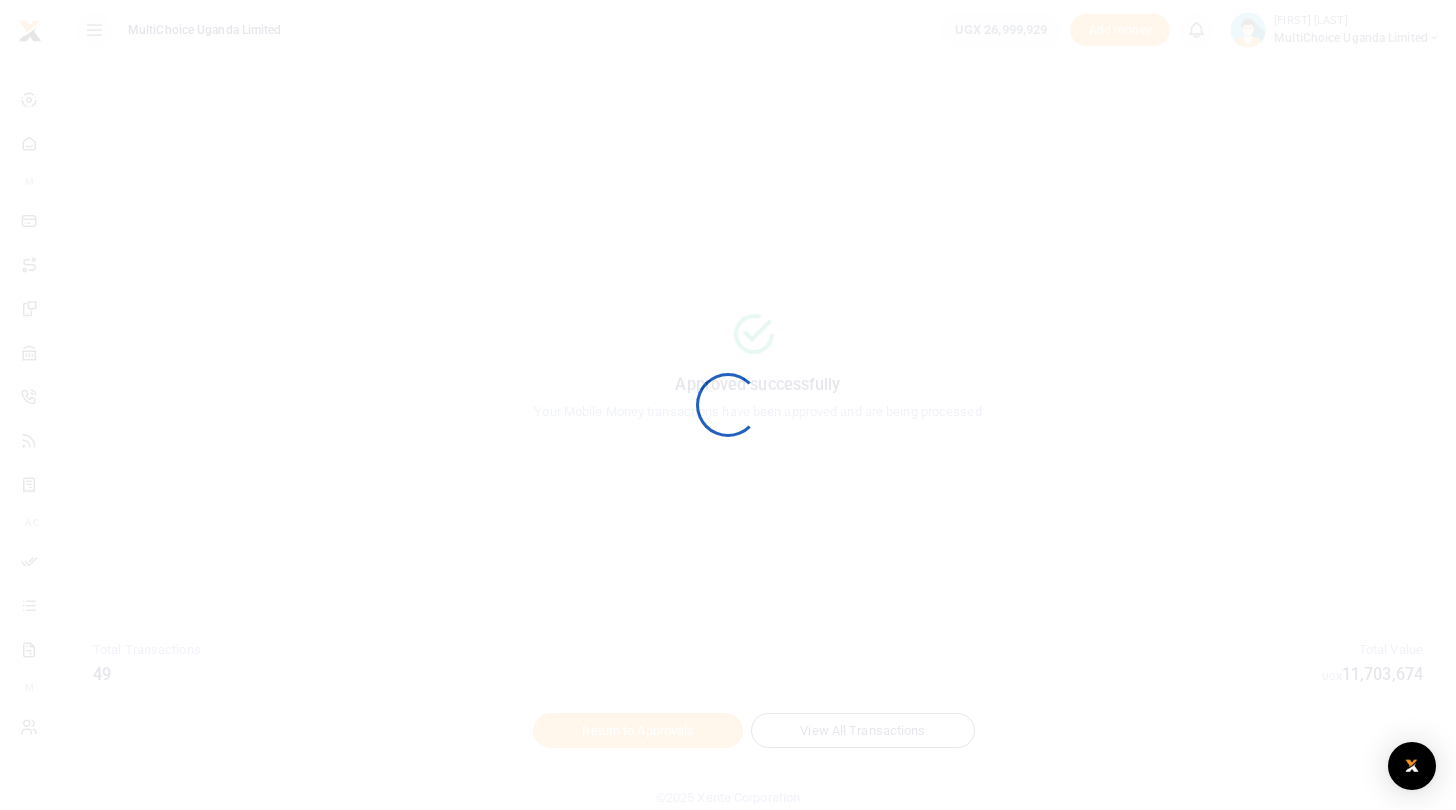 scroll, scrollTop: 0, scrollLeft: 0, axis: both 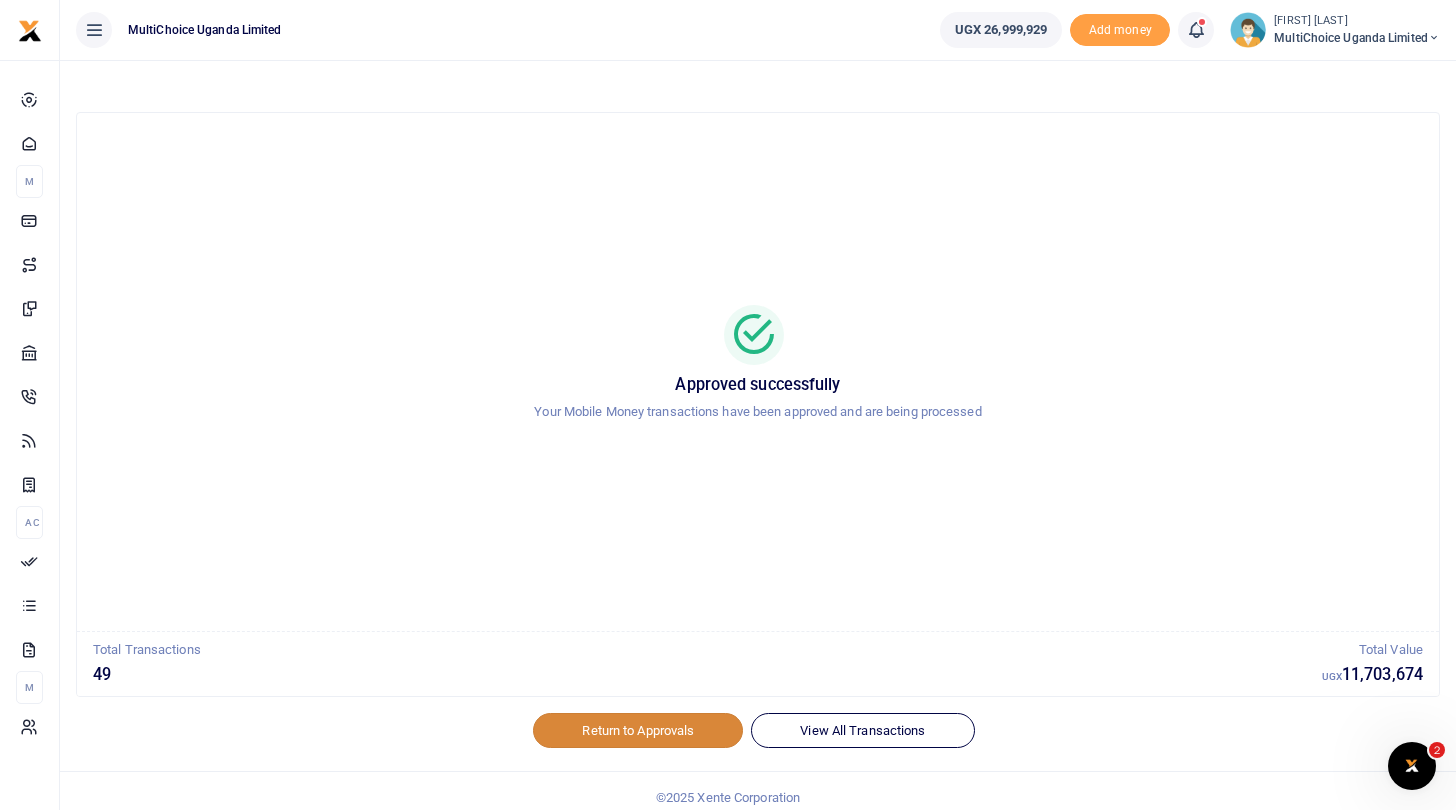 click on "Return to Approvals" at bounding box center (638, 730) 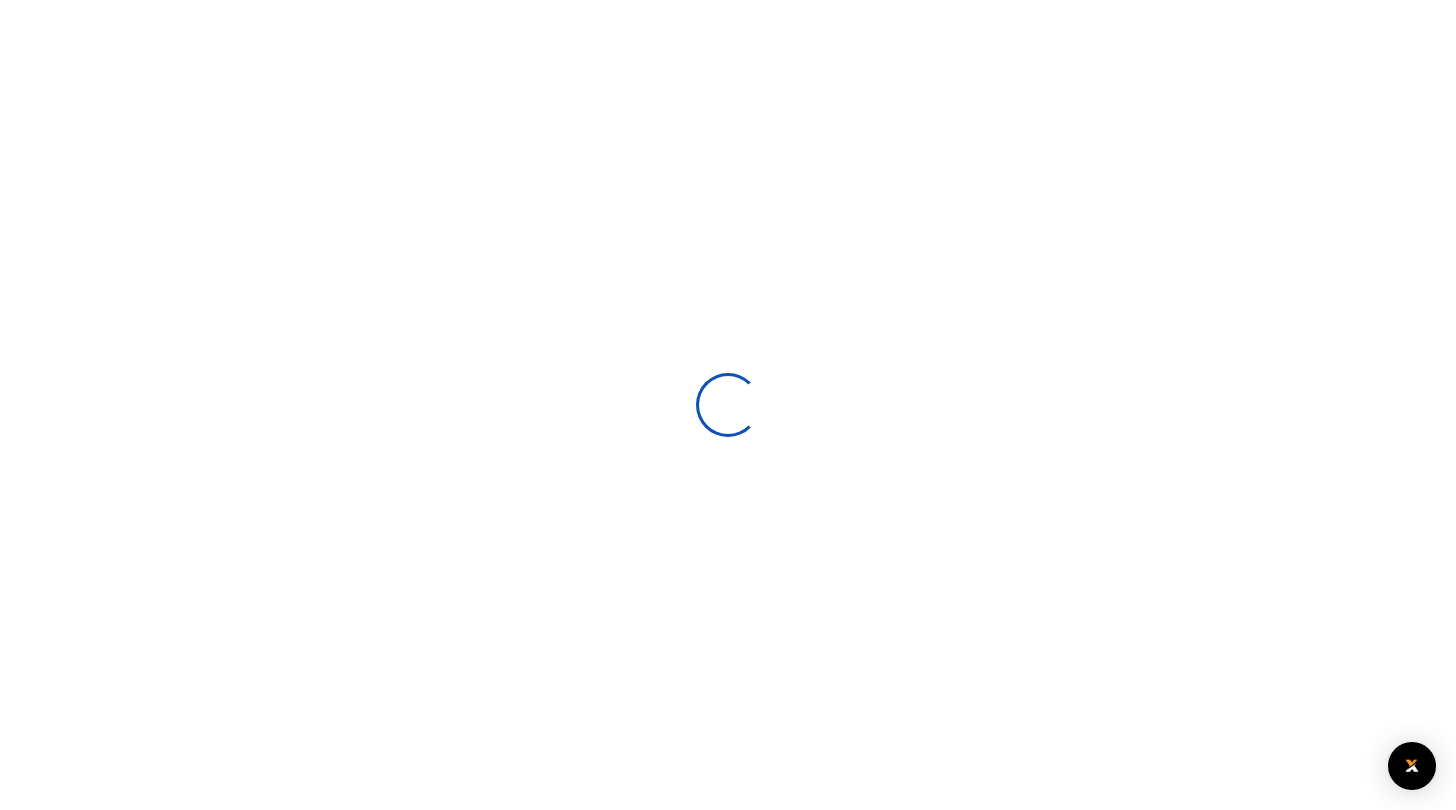 scroll, scrollTop: 0, scrollLeft: 0, axis: both 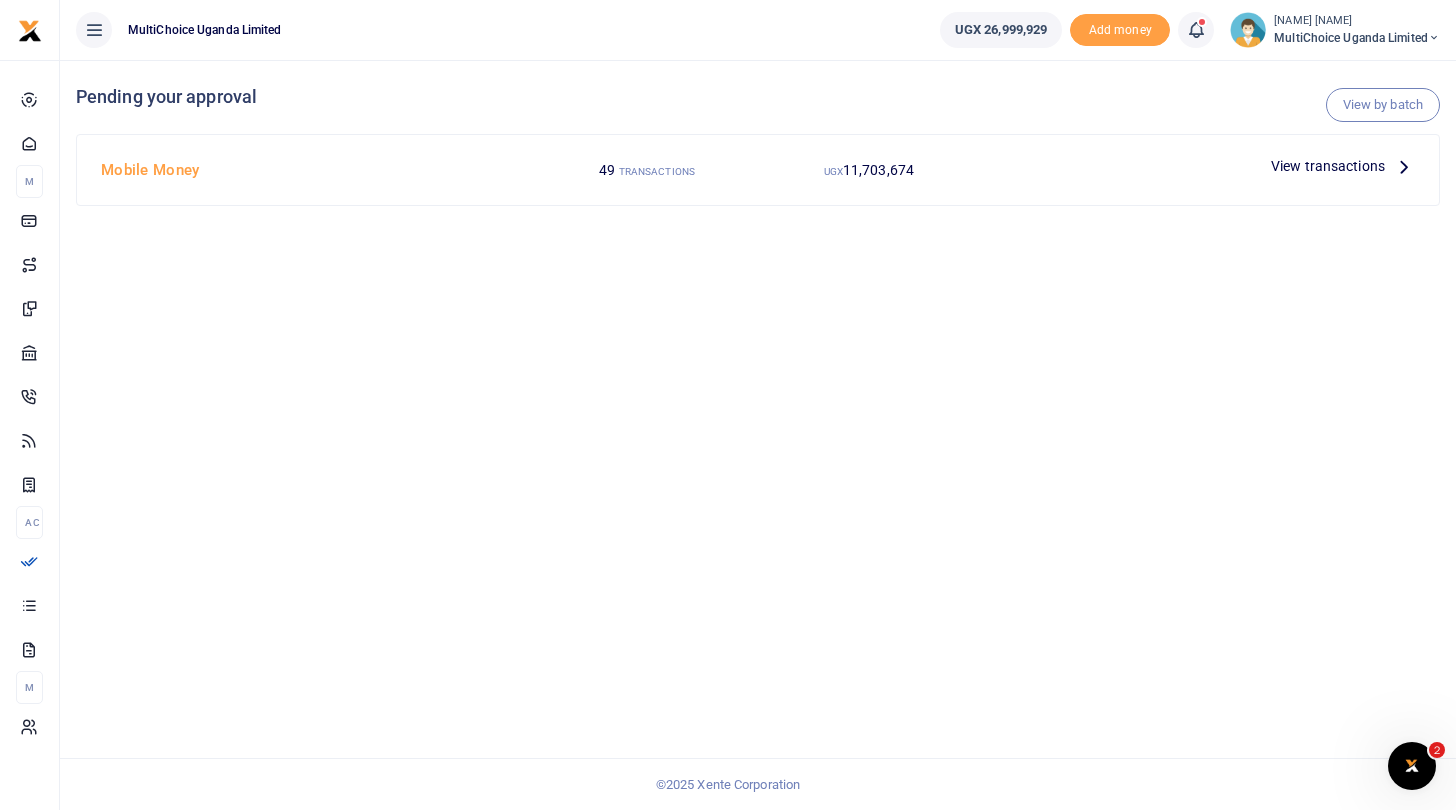 click on "MultiChoice Uganda Limited" at bounding box center (1357, 38) 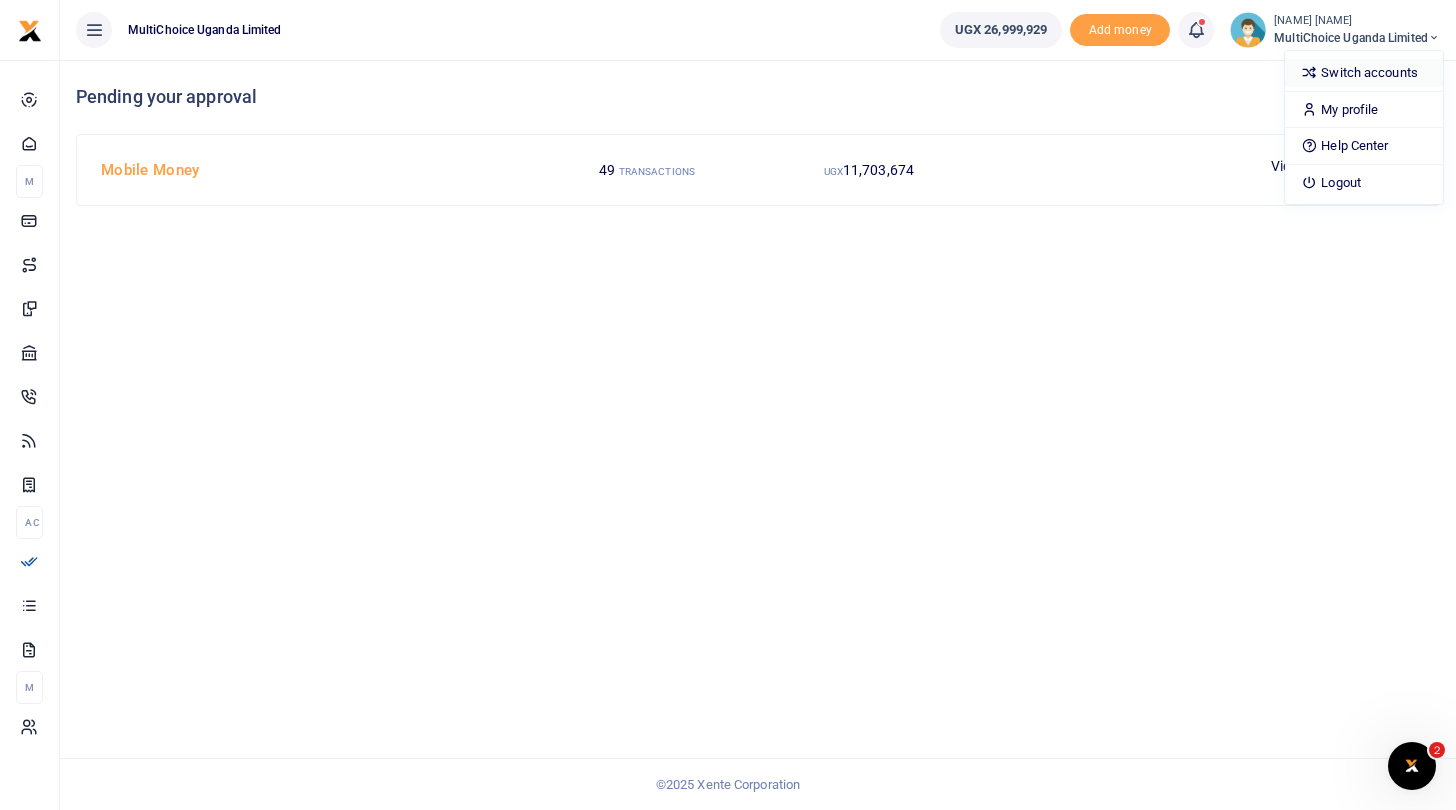 click on "Switch accounts" at bounding box center [1364, 73] 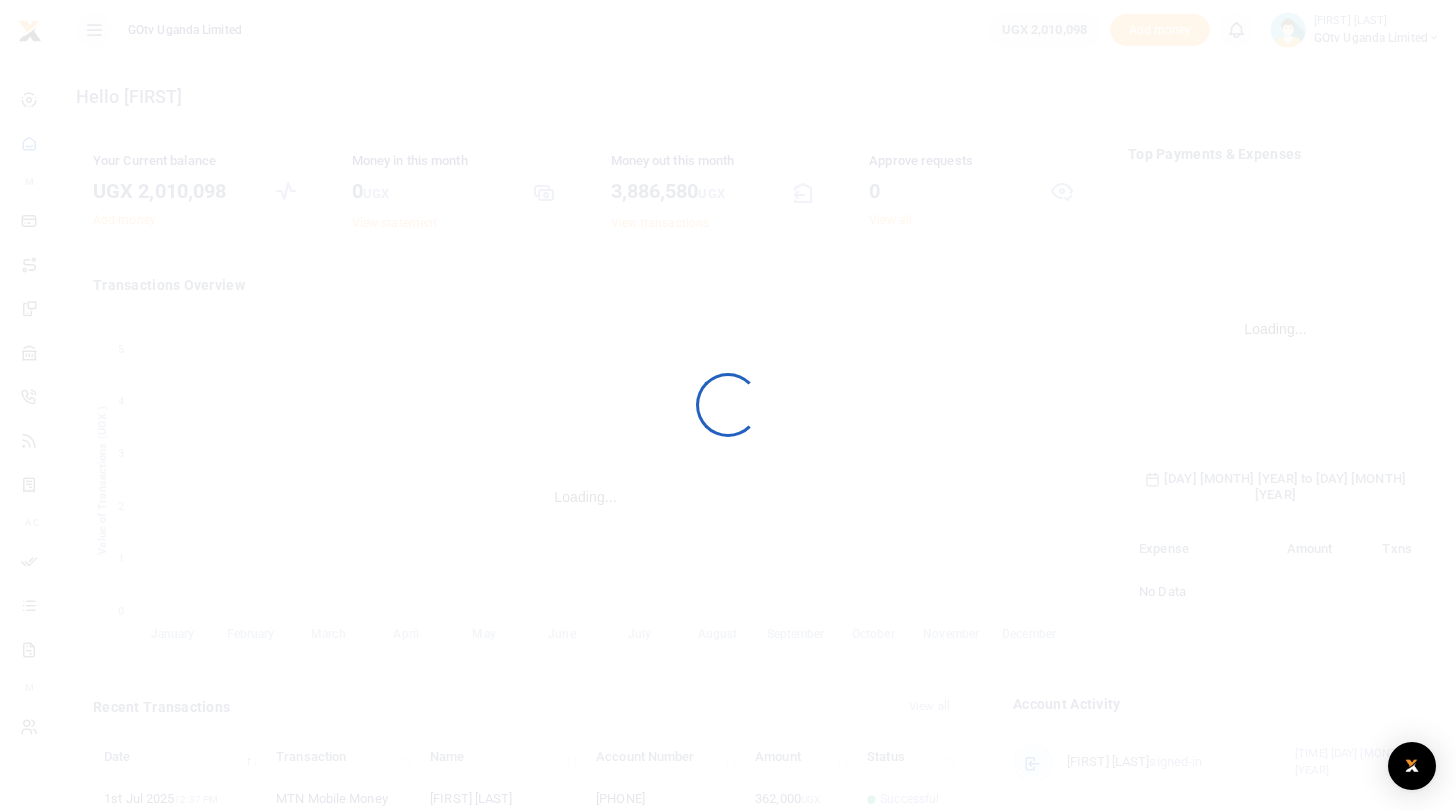 scroll, scrollTop: 0, scrollLeft: 0, axis: both 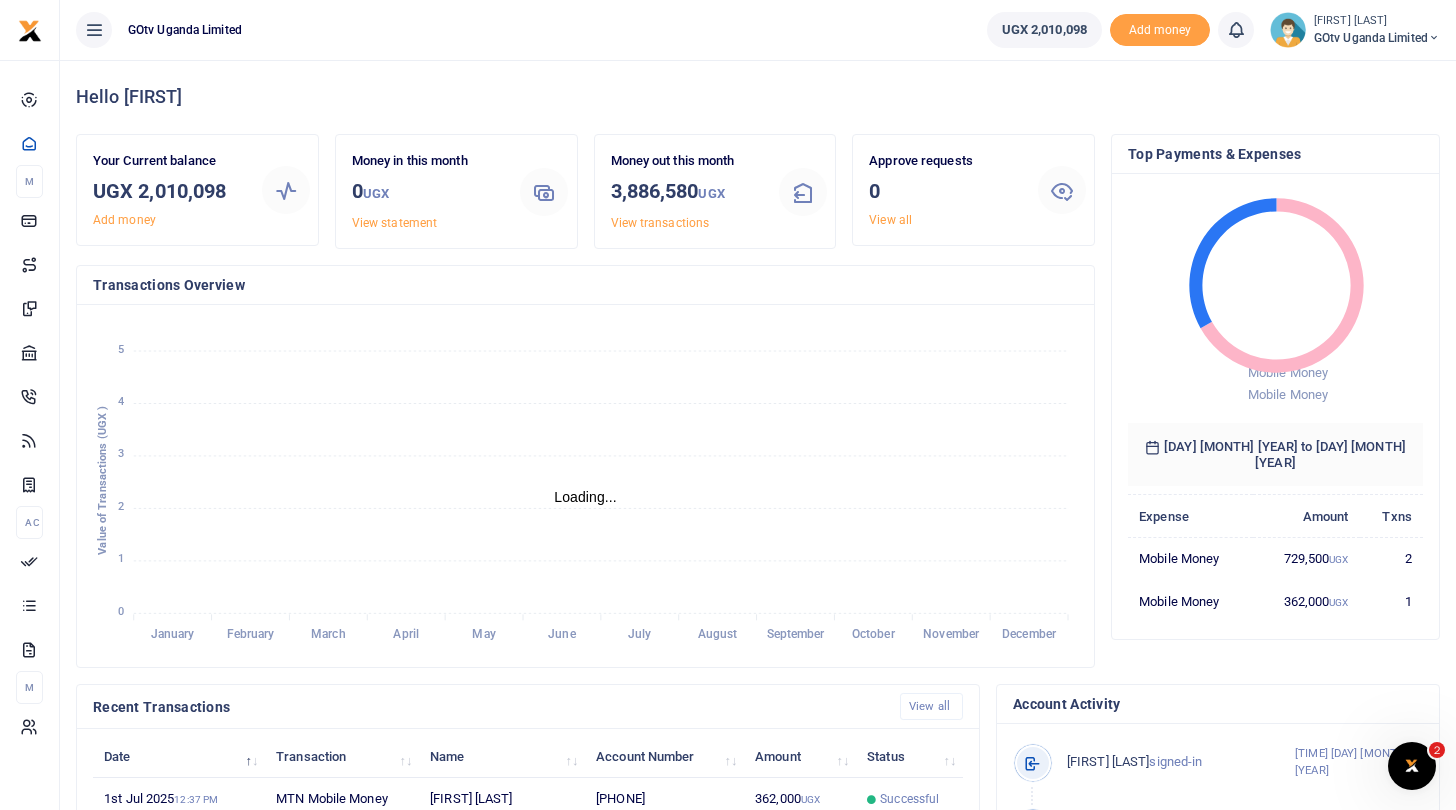 click on "GOtv Uganda Limited" at bounding box center [1377, 38] 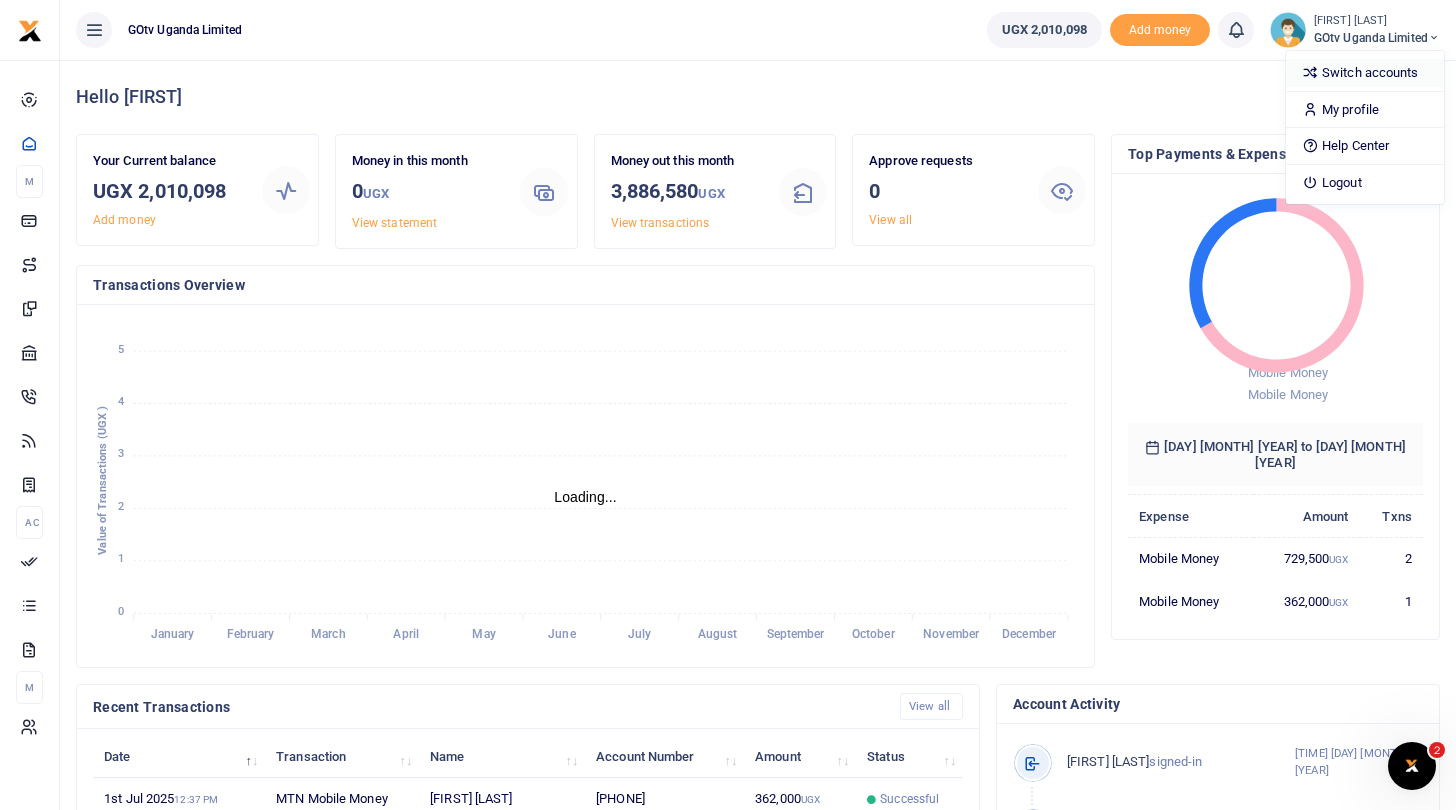 click on "Switch accounts" at bounding box center (1365, 73) 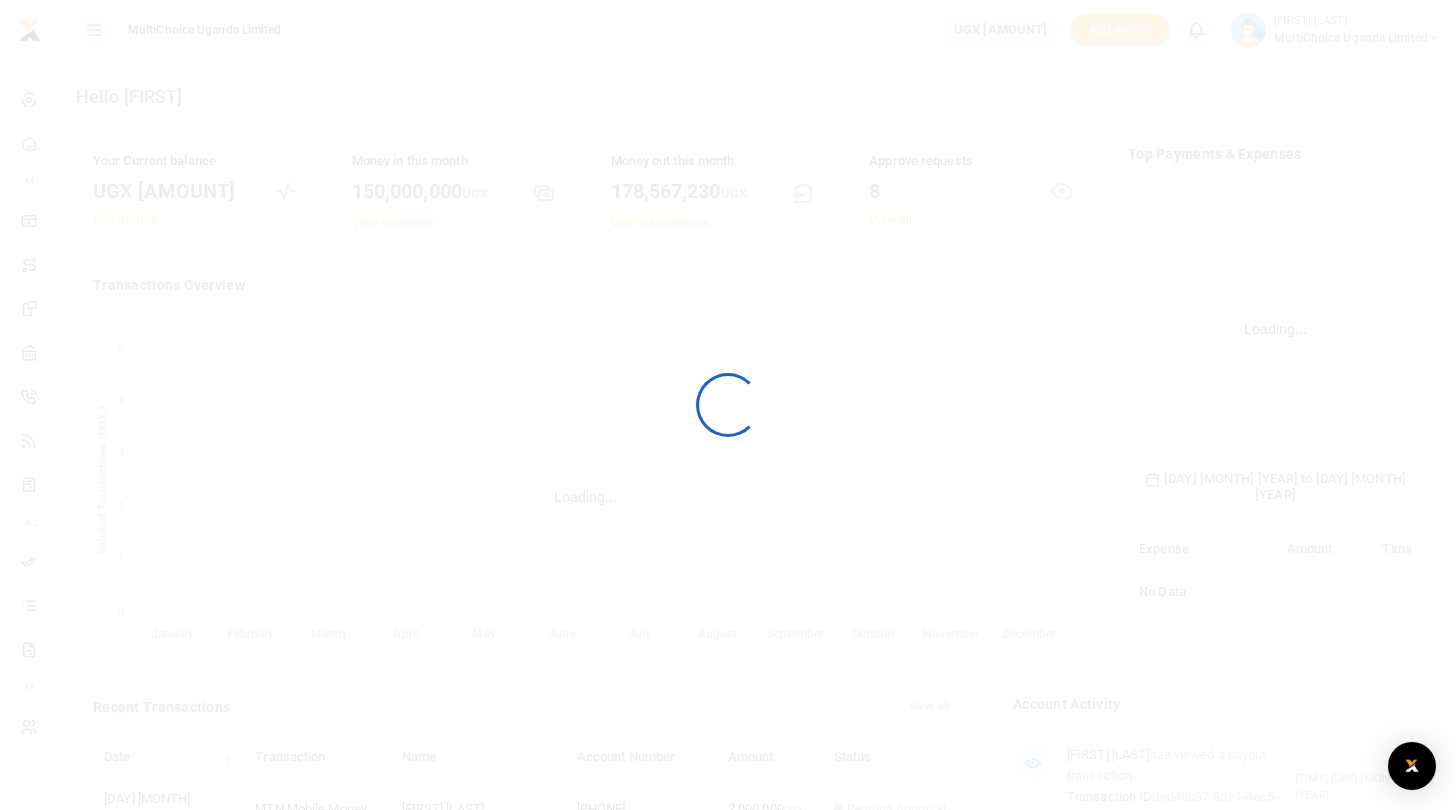 scroll, scrollTop: 0, scrollLeft: 0, axis: both 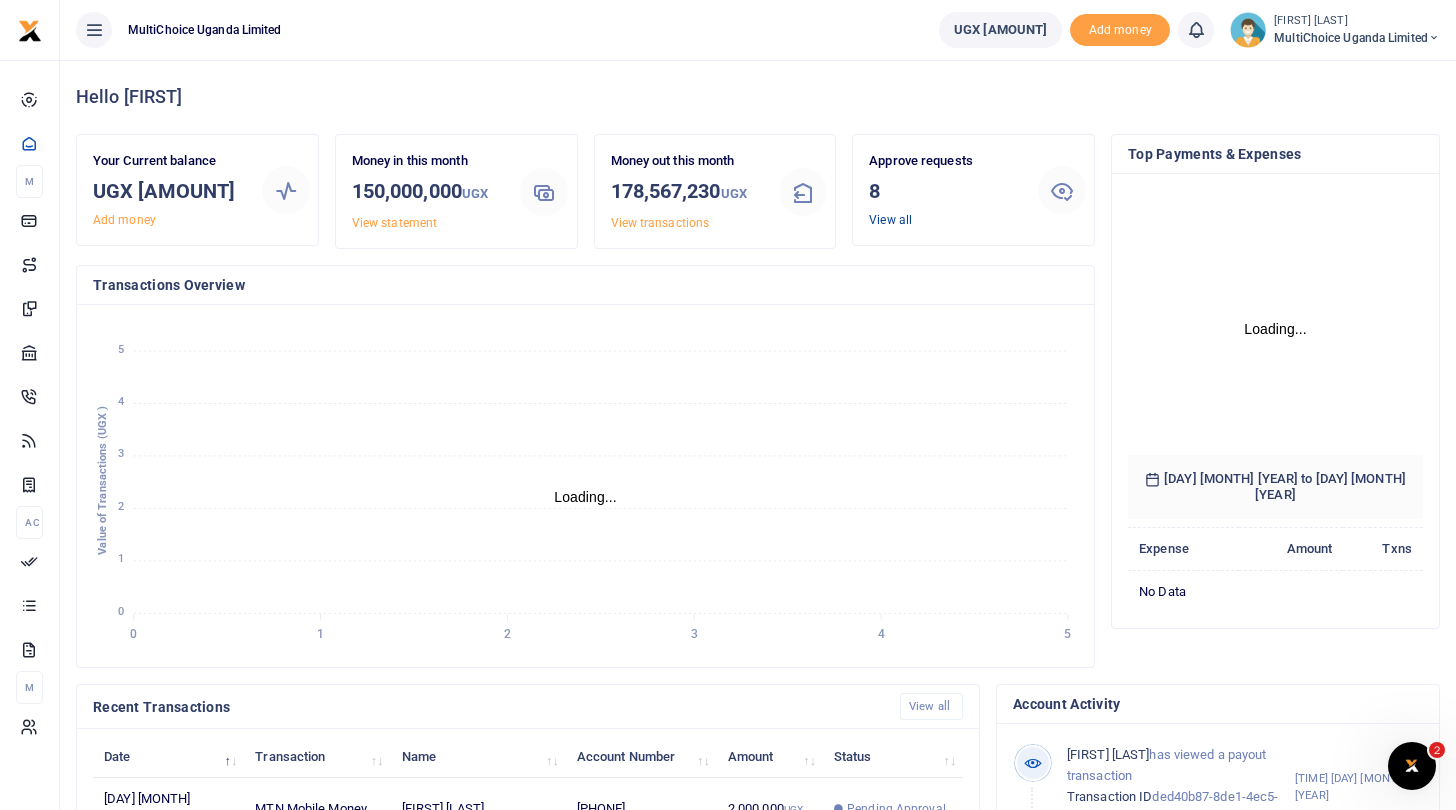 click on "View all" at bounding box center [890, 220] 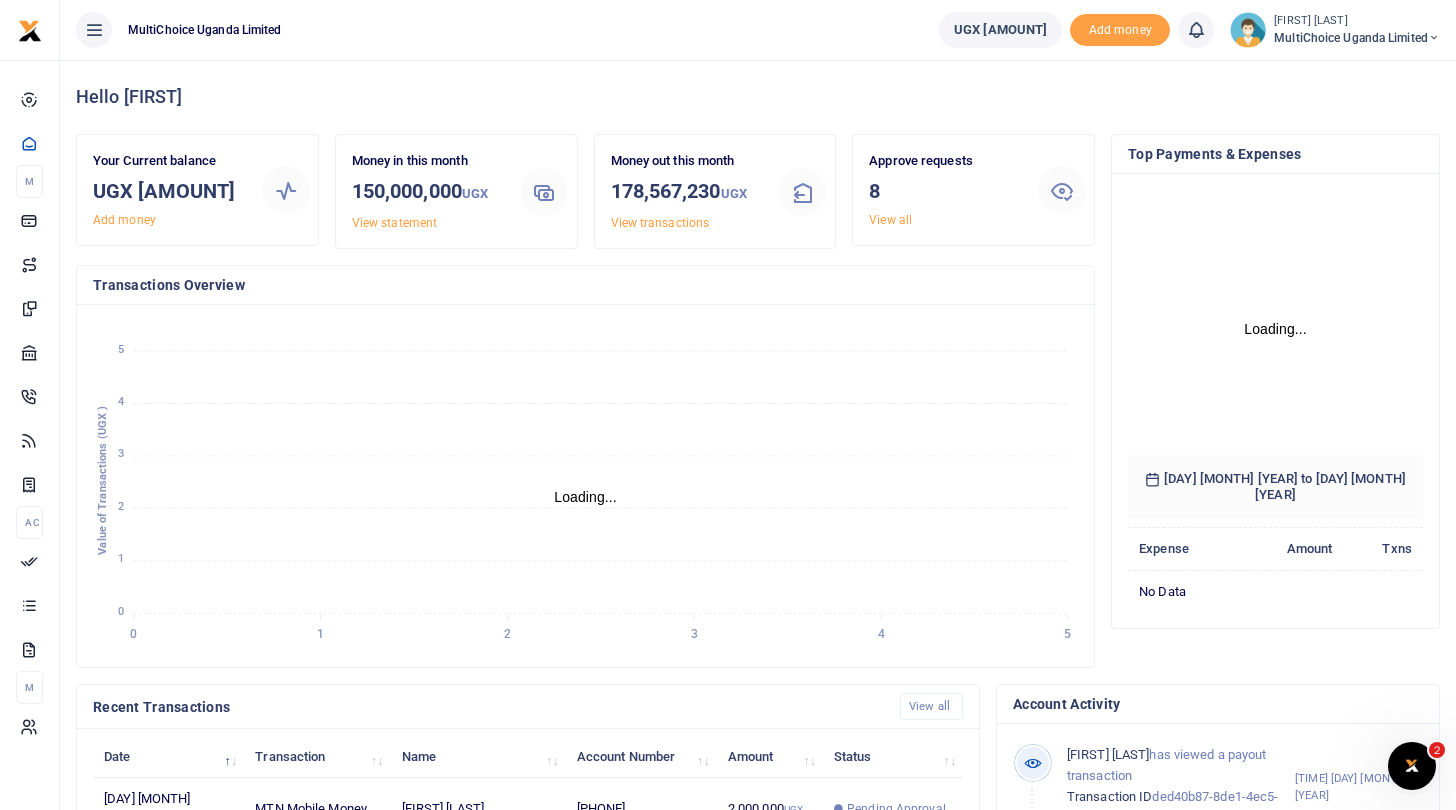 scroll, scrollTop: 280, scrollLeft: 295, axis: both 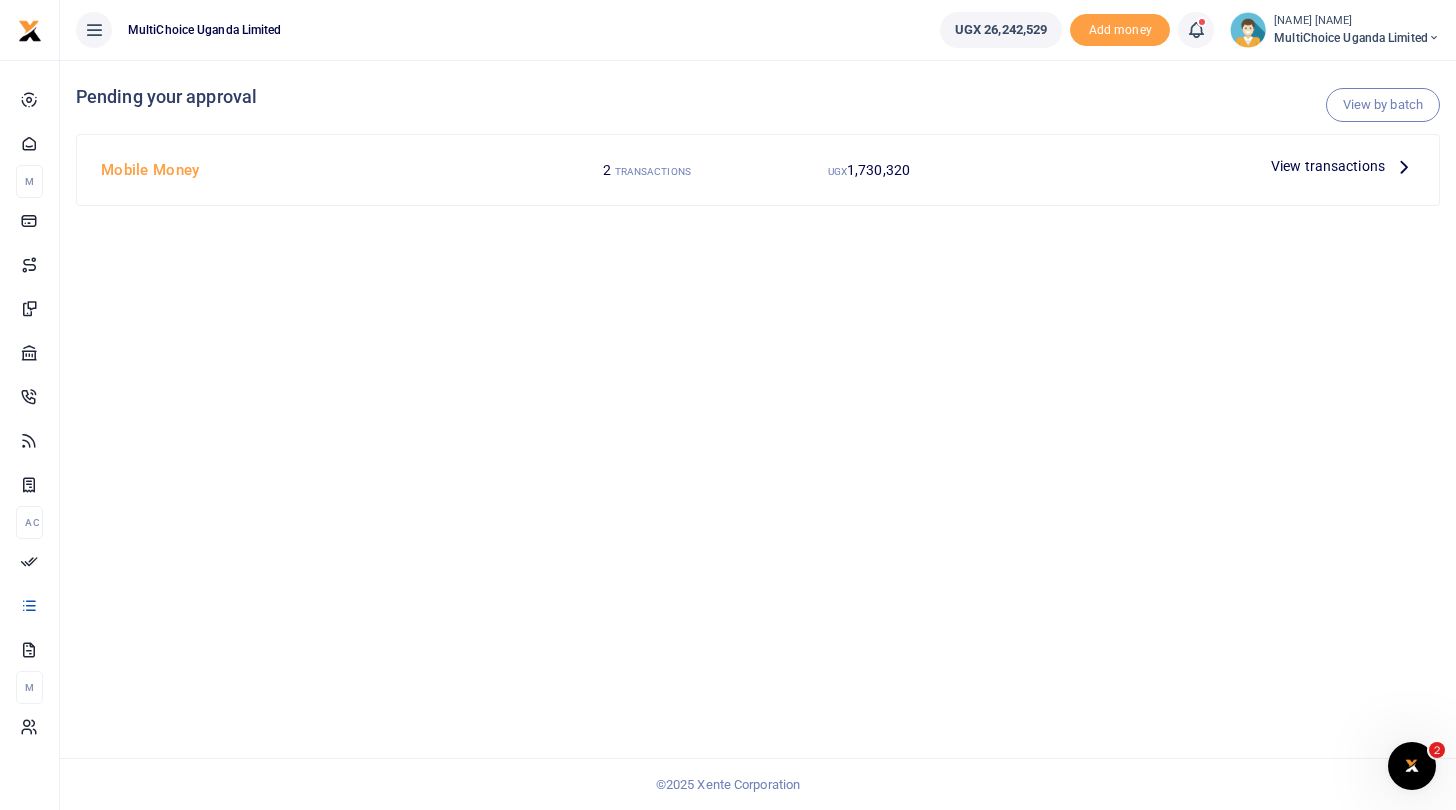 click on "[NAME] [NAME]" at bounding box center (1357, 21) 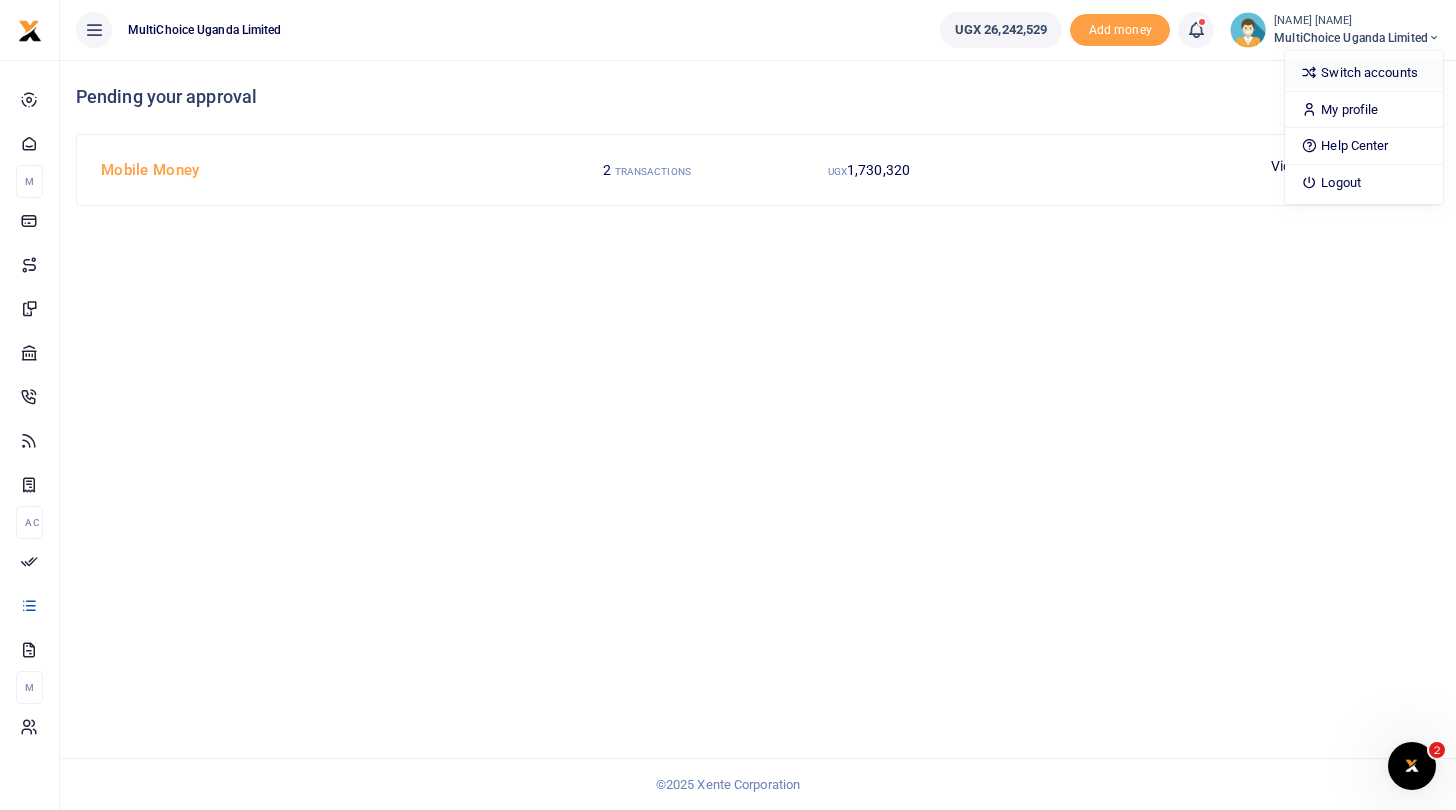 click on "Switch accounts" at bounding box center [1364, 73] 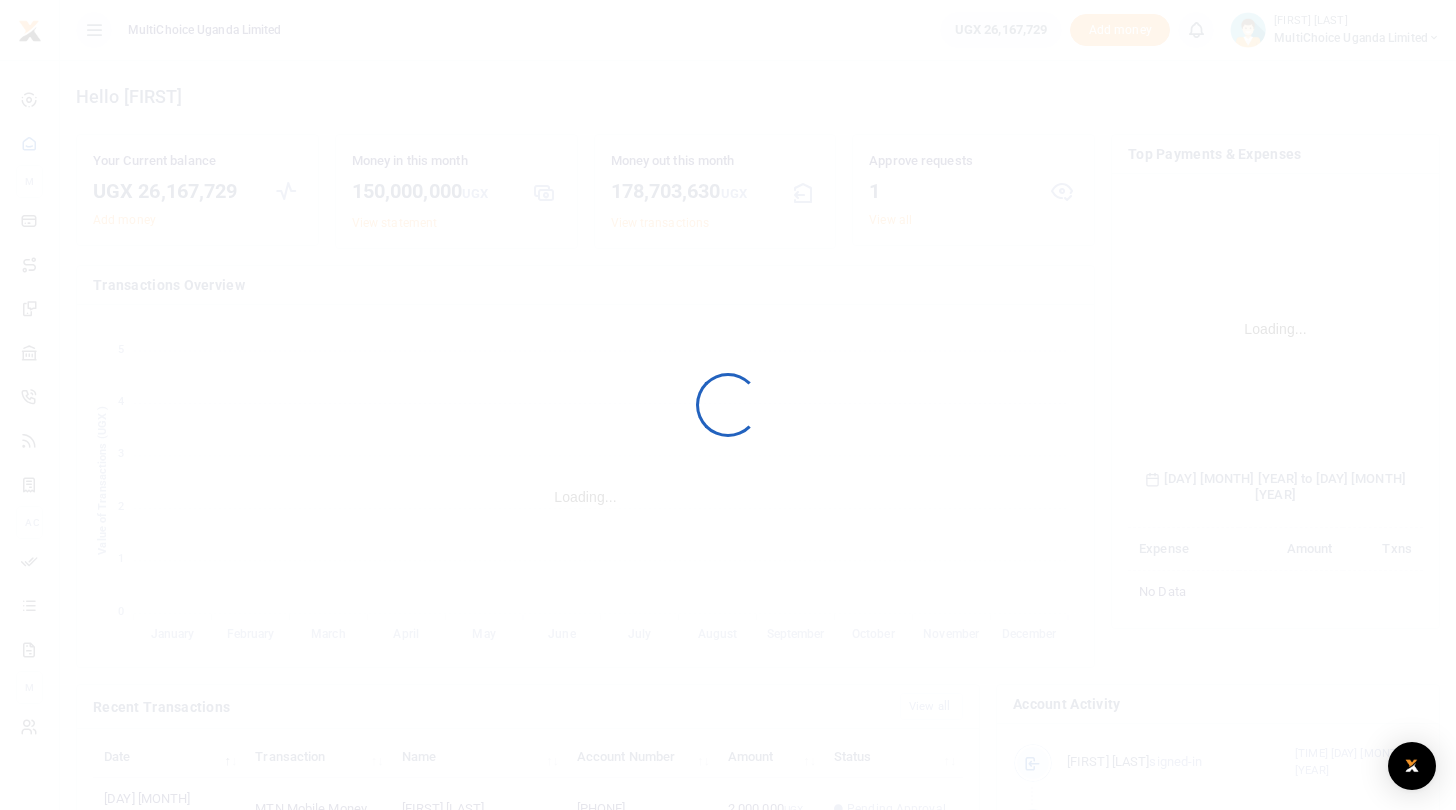 scroll, scrollTop: 0, scrollLeft: 0, axis: both 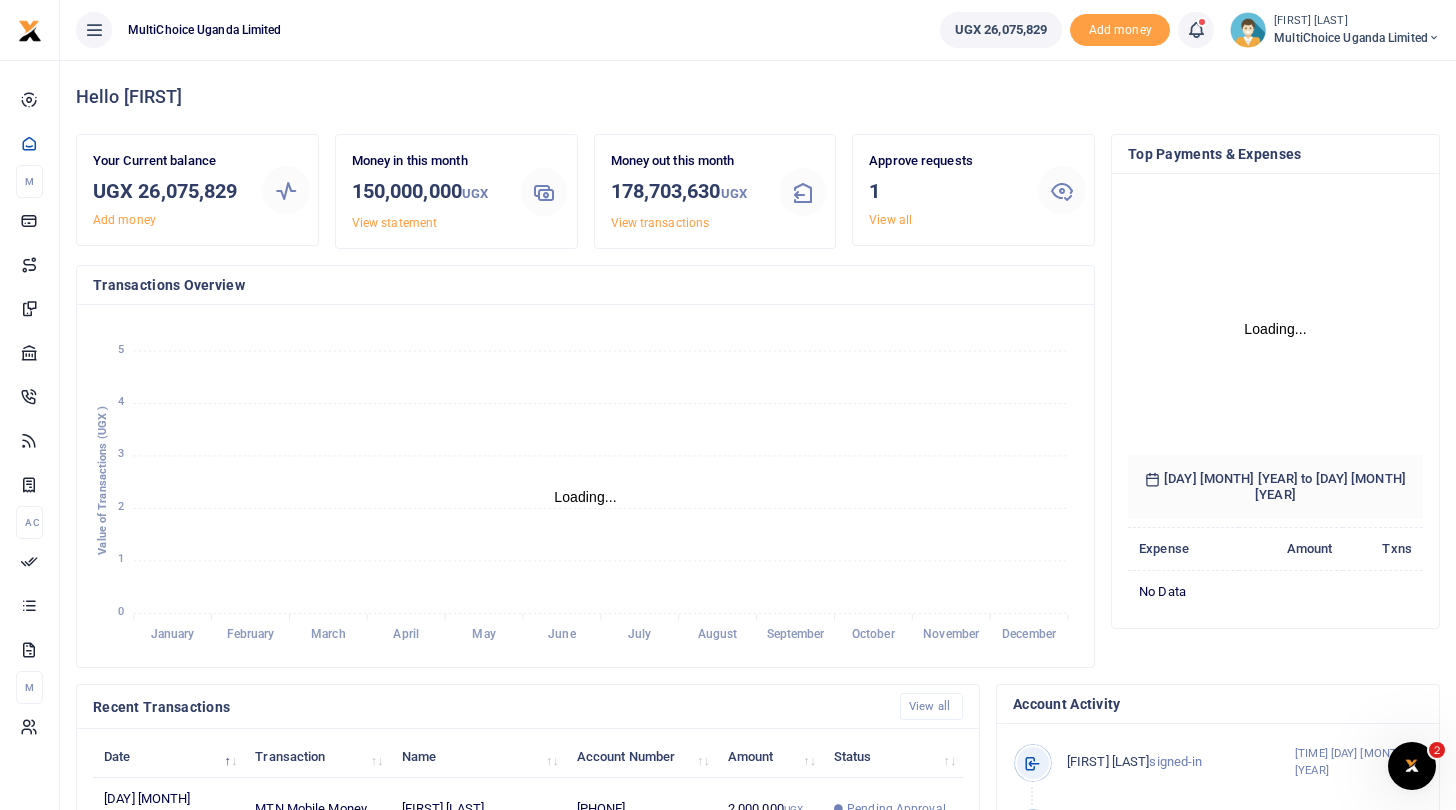 click on "MultiChoice Uganda Limited" at bounding box center (1357, 38) 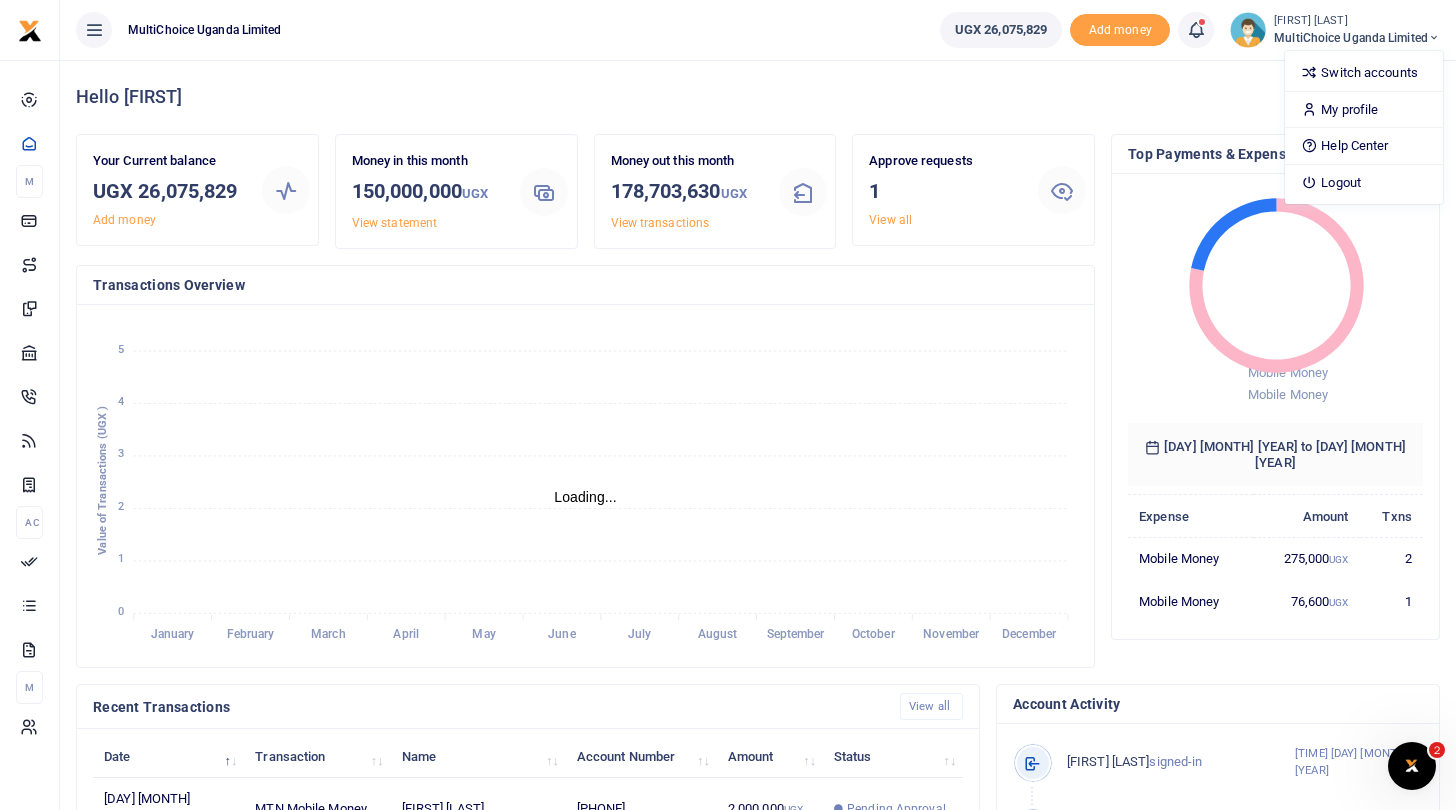scroll, scrollTop: 1, scrollLeft: 1, axis: both 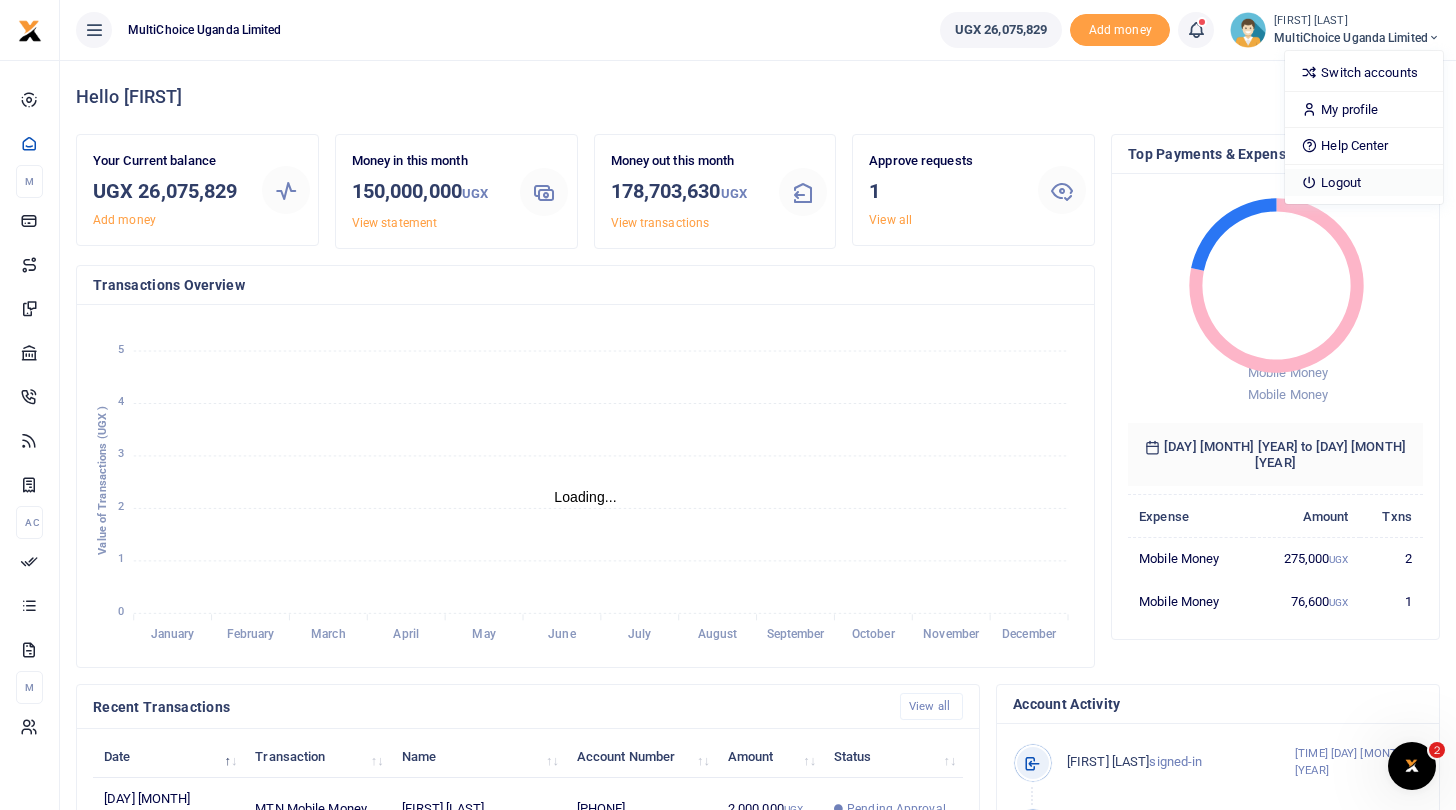click at bounding box center (1309, 182) 